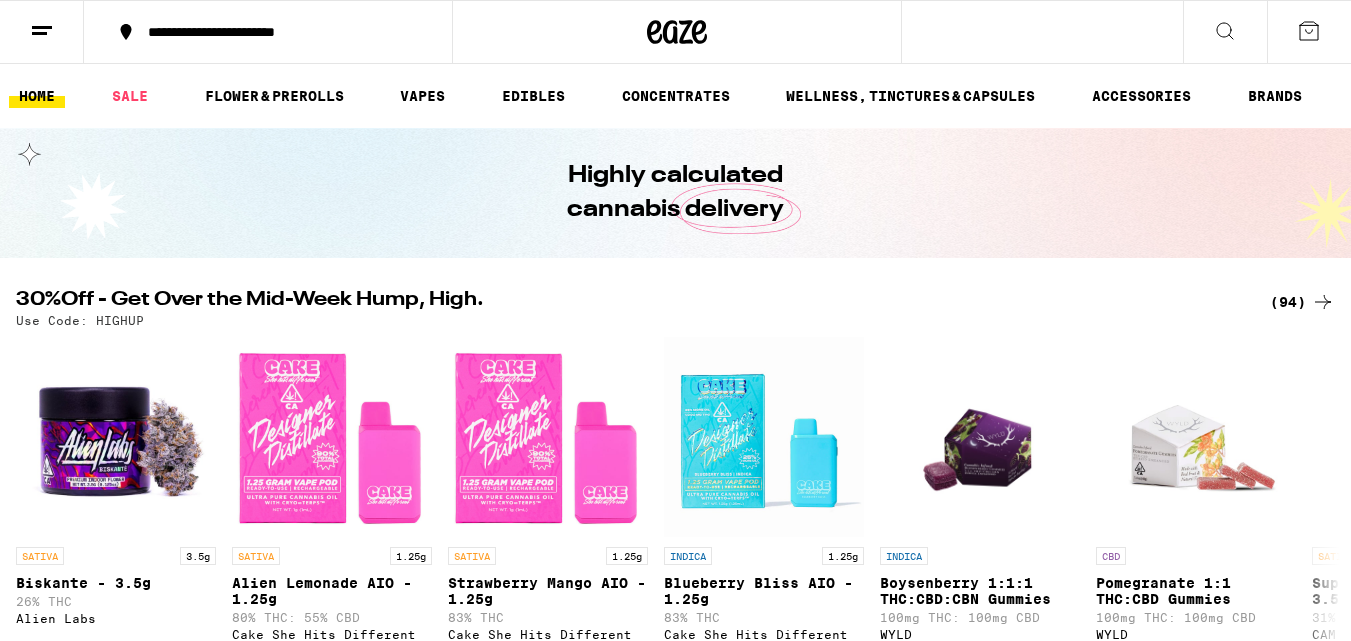 scroll, scrollTop: 0, scrollLeft: 0, axis: both 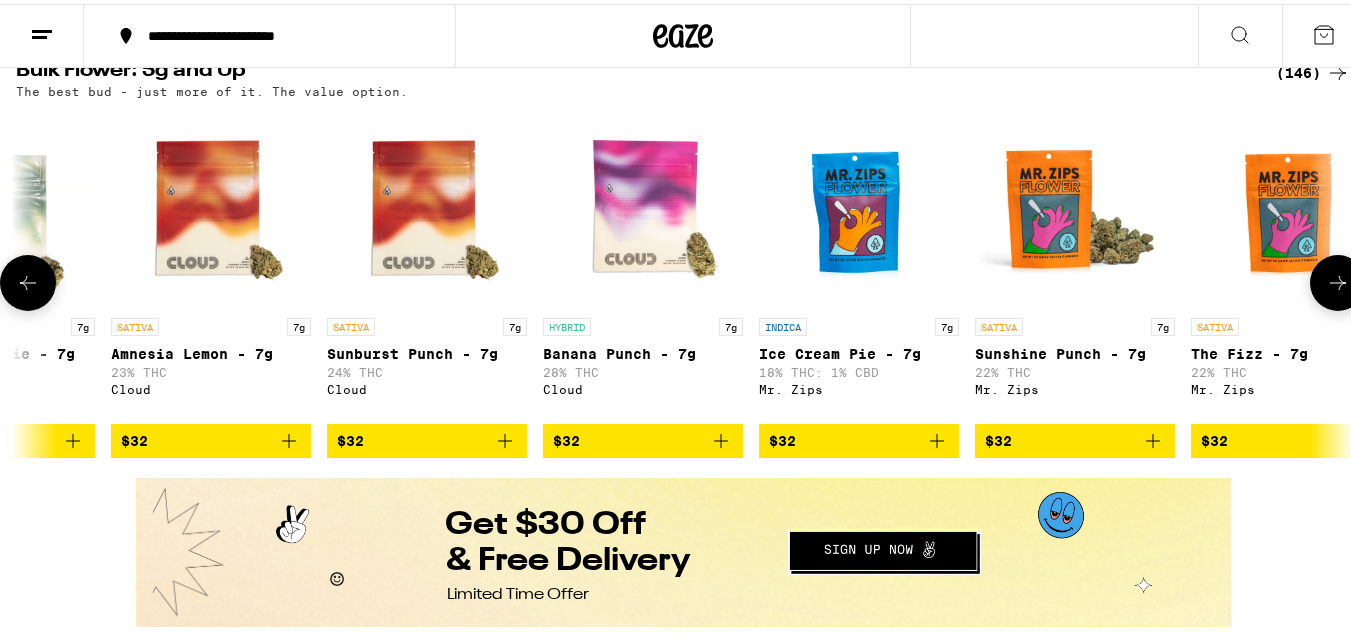 click at bounding box center (427, 204) 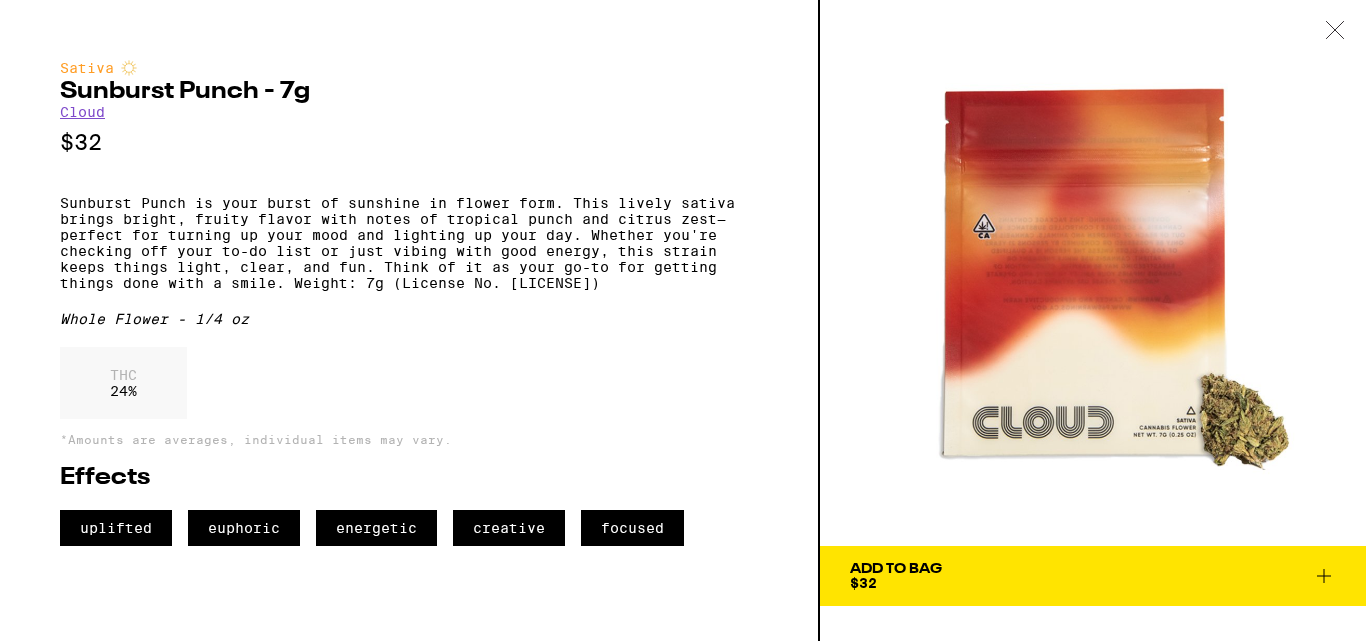 click on "Sunburst Punch - 7g" at bounding box center [409, 92] 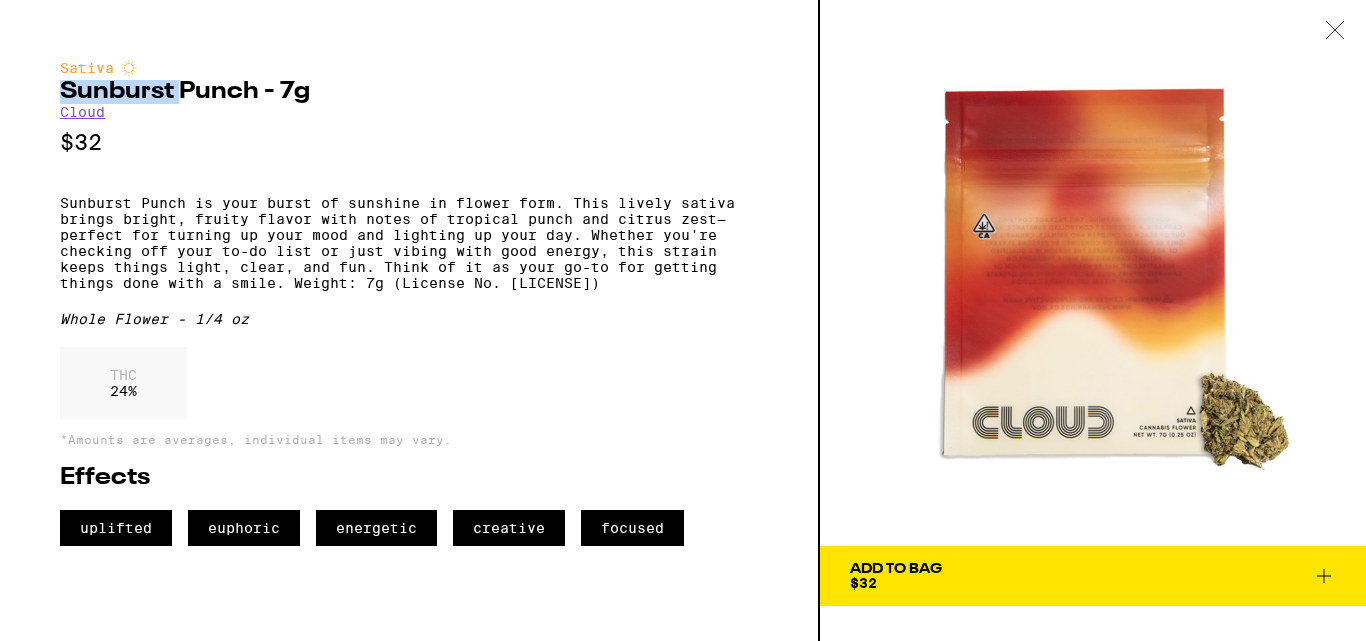 click on "Sunburst Punch - 7g" at bounding box center [409, 92] 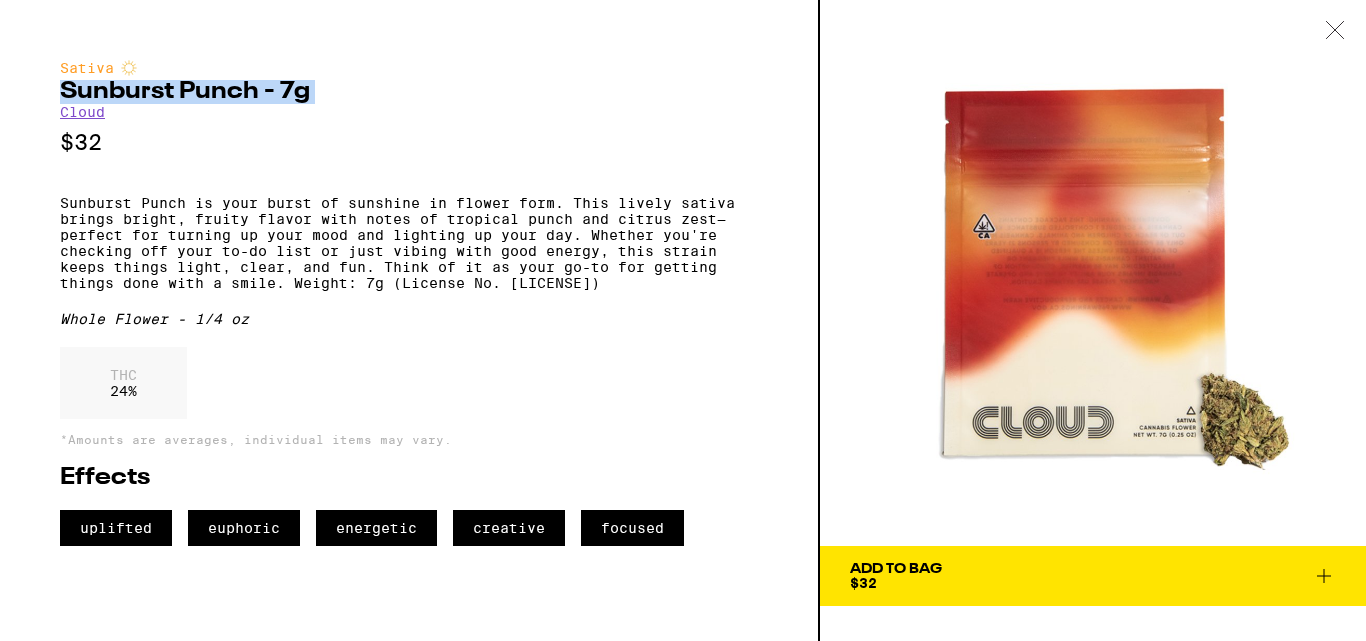 click on "Sunburst Punch - 7g" at bounding box center [409, 92] 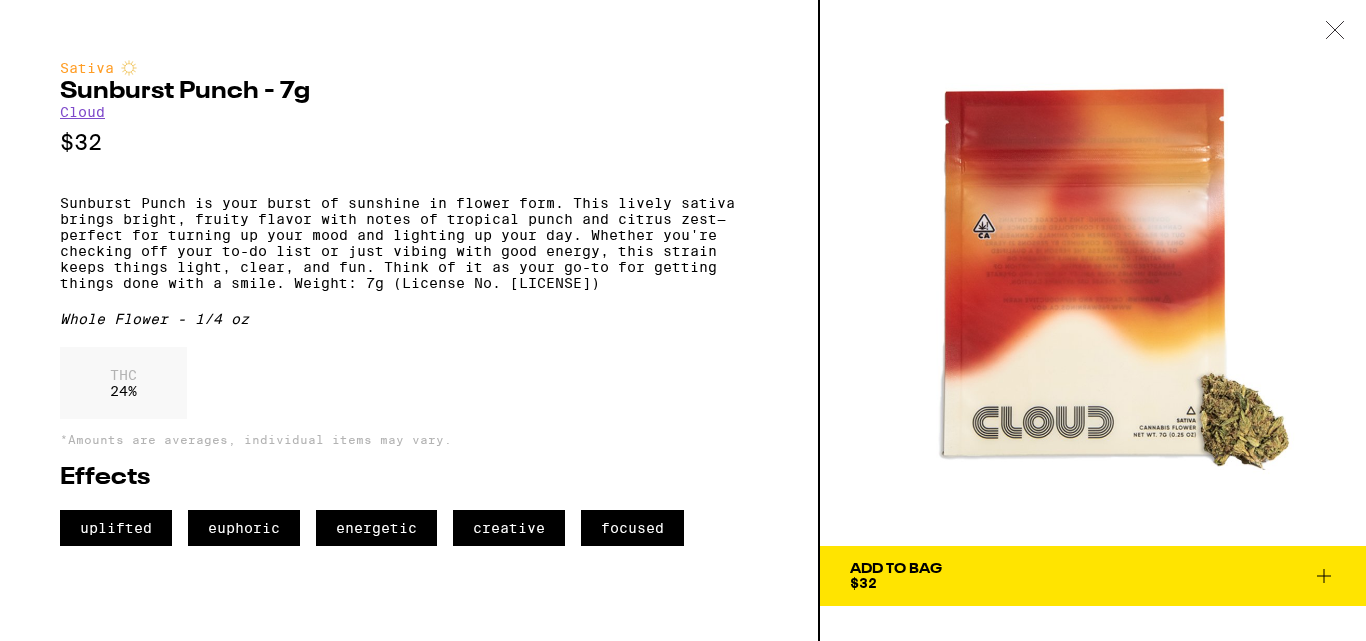 click on "Sativa" at bounding box center (409, 68) 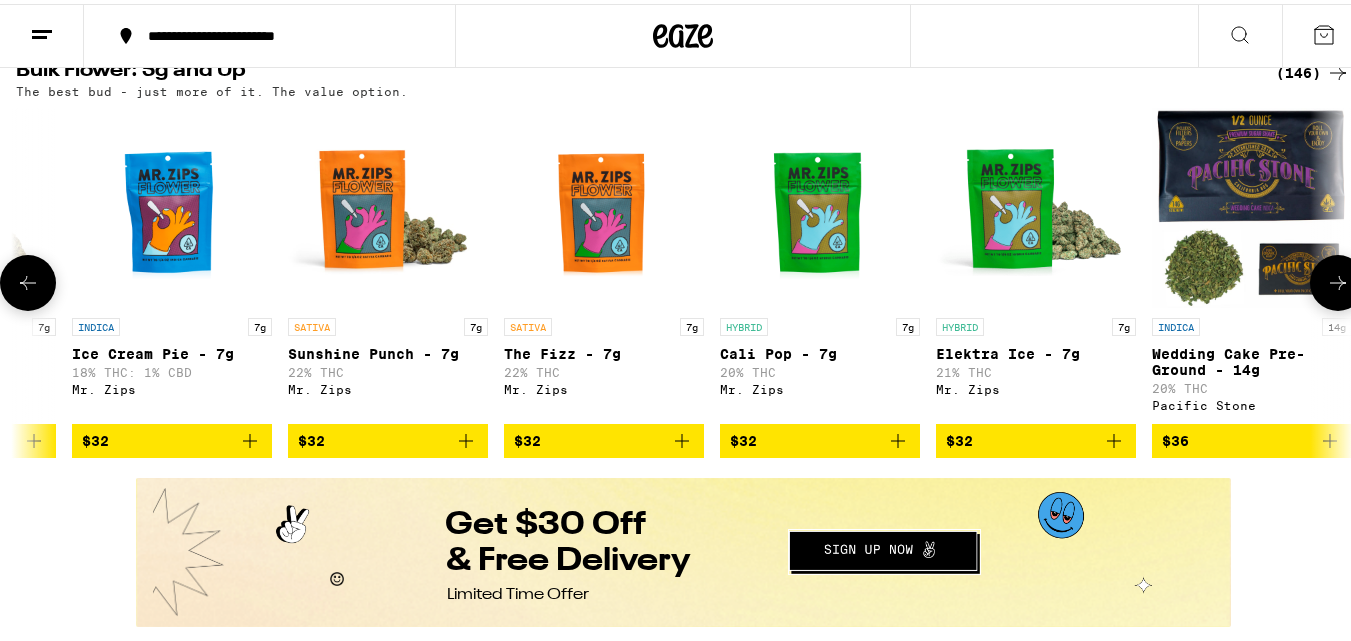 scroll, scrollTop: 0, scrollLeft: 4049, axis: horizontal 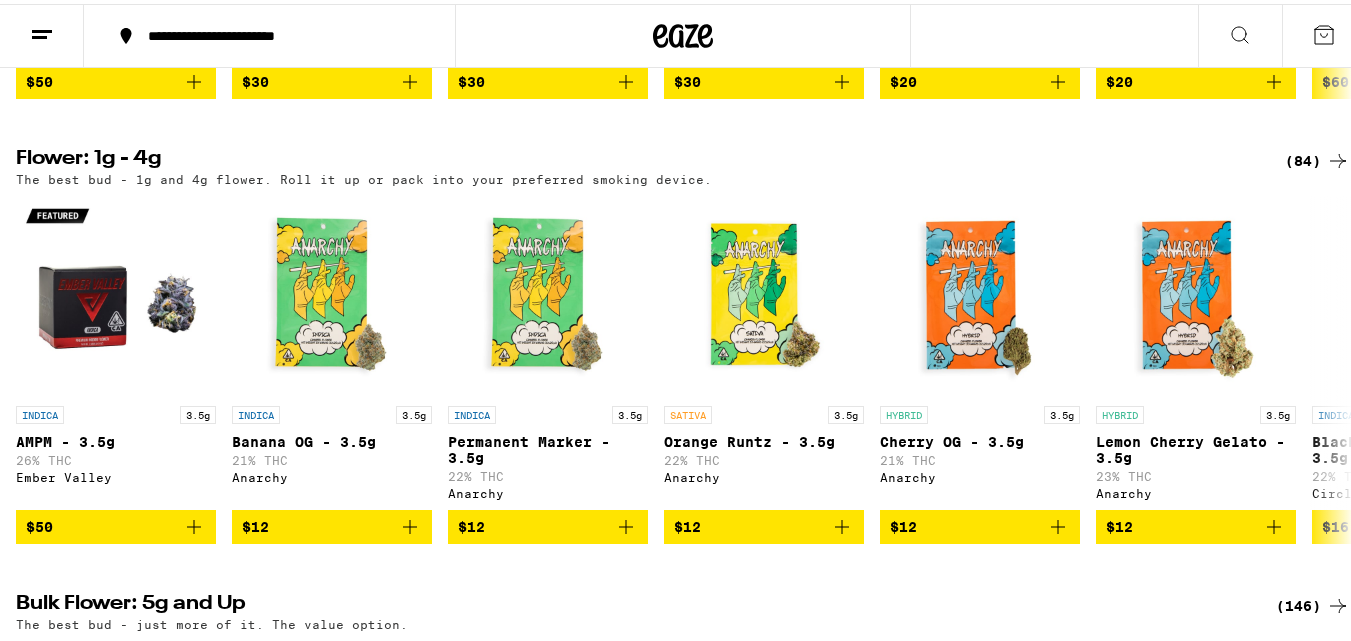 click 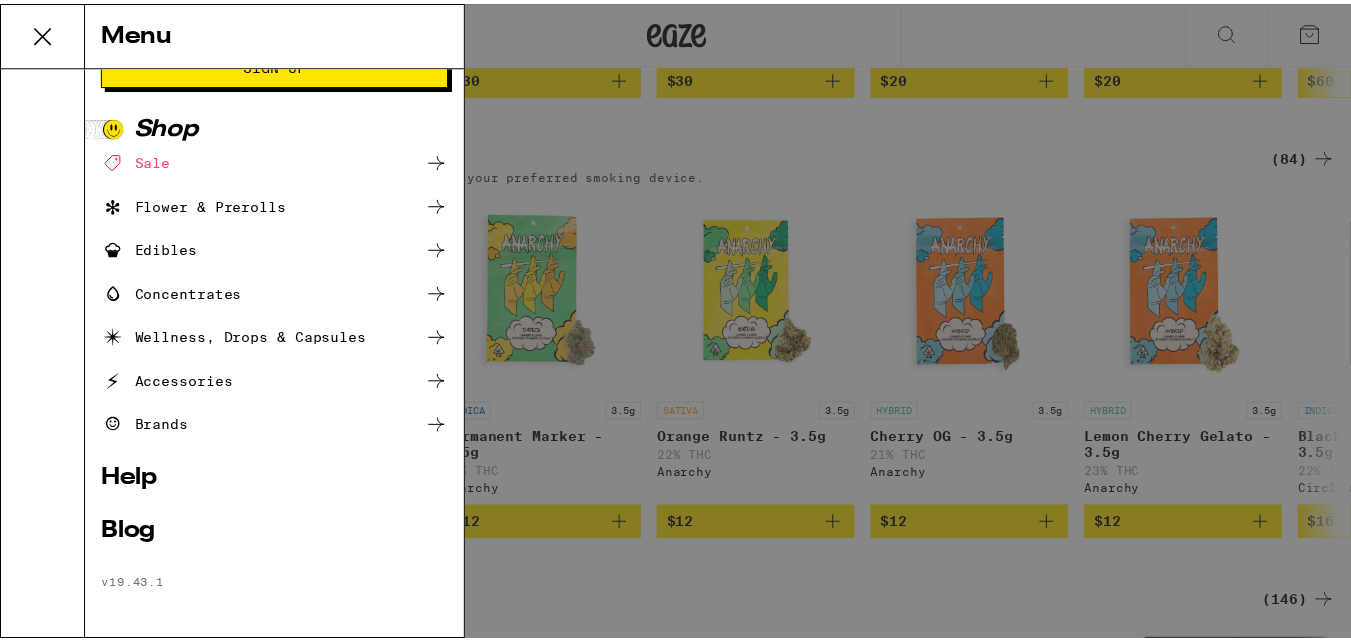 scroll, scrollTop: 100, scrollLeft: 0, axis: vertical 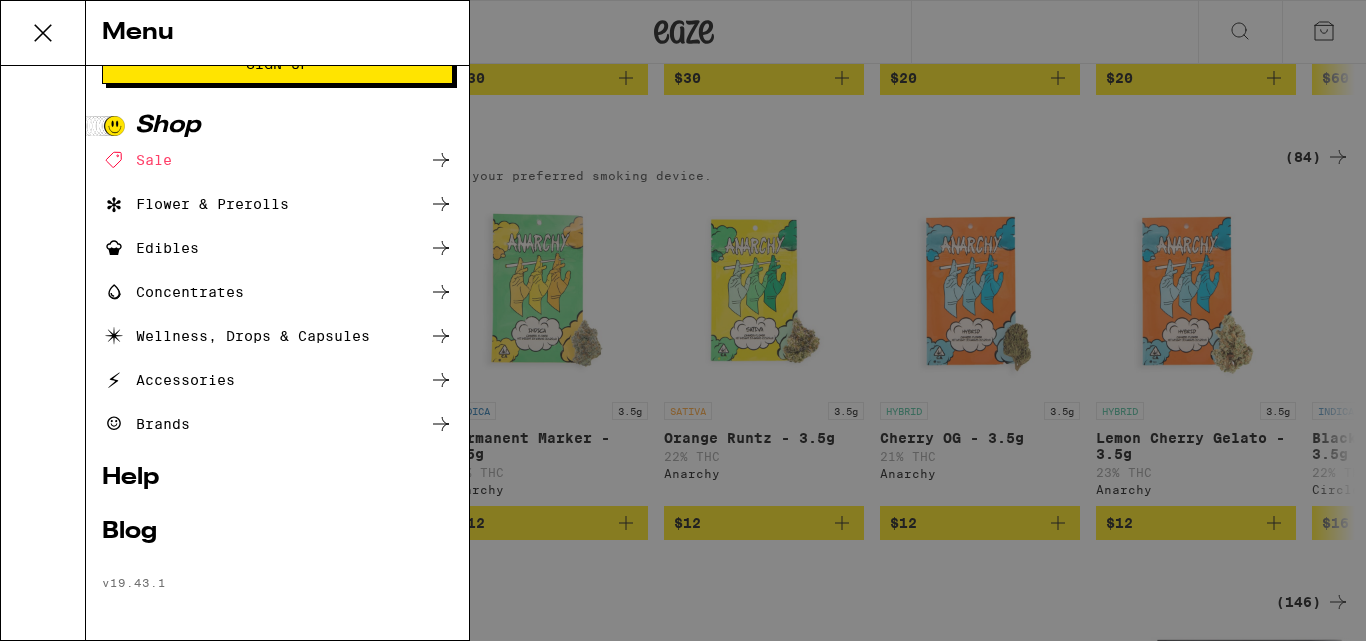 click on "Accessories" at bounding box center (277, 380) 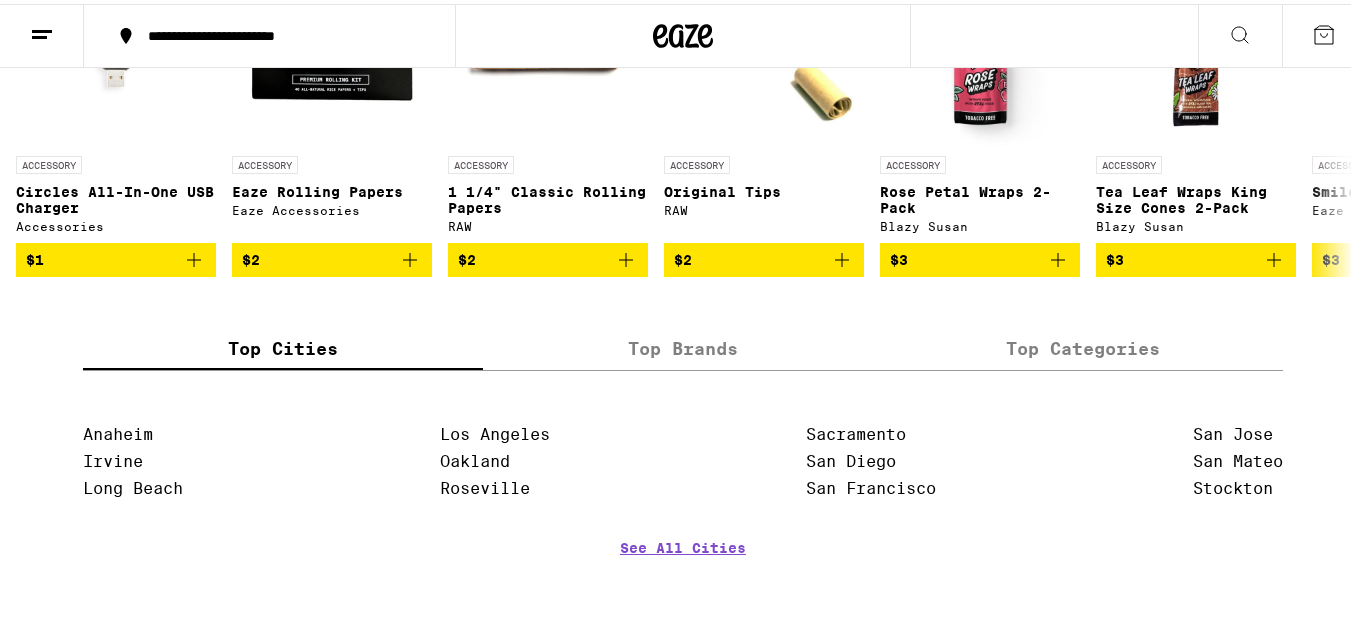 scroll, scrollTop: 358, scrollLeft: 0, axis: vertical 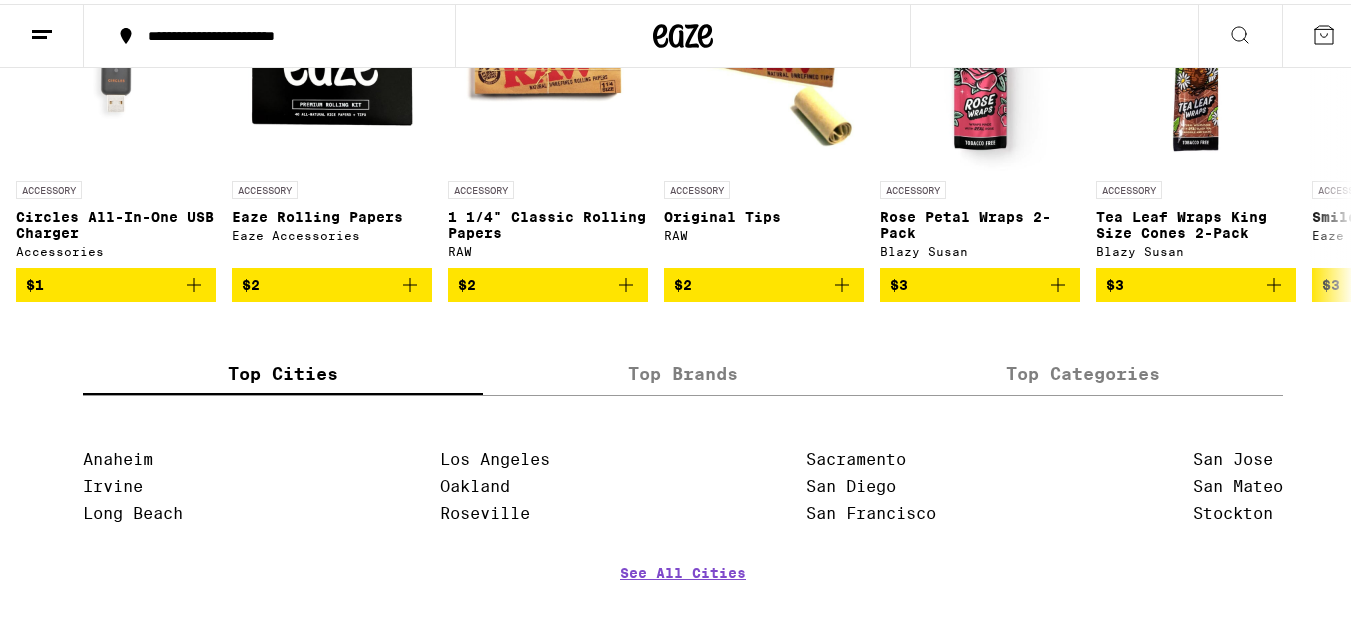 click on "Top Cities Top Brands Top Categories [CITY] [CITY] [CITY] [CITY] [CITY] [CITY] [CITY] [CITY] [CITY] [CITY] See All Cities STIIIZY Circles Base Camp Camino WYLD Jeeter Claybourne Co. Pacific Stone Kanha PLUS Emerald Sky Lowell Farms Cloud See All Brands Sale Flower & Prerolls Vapes Edibles Concentrates Wellness, Tinctures & Capsules Accessories" at bounding box center (683, 496) 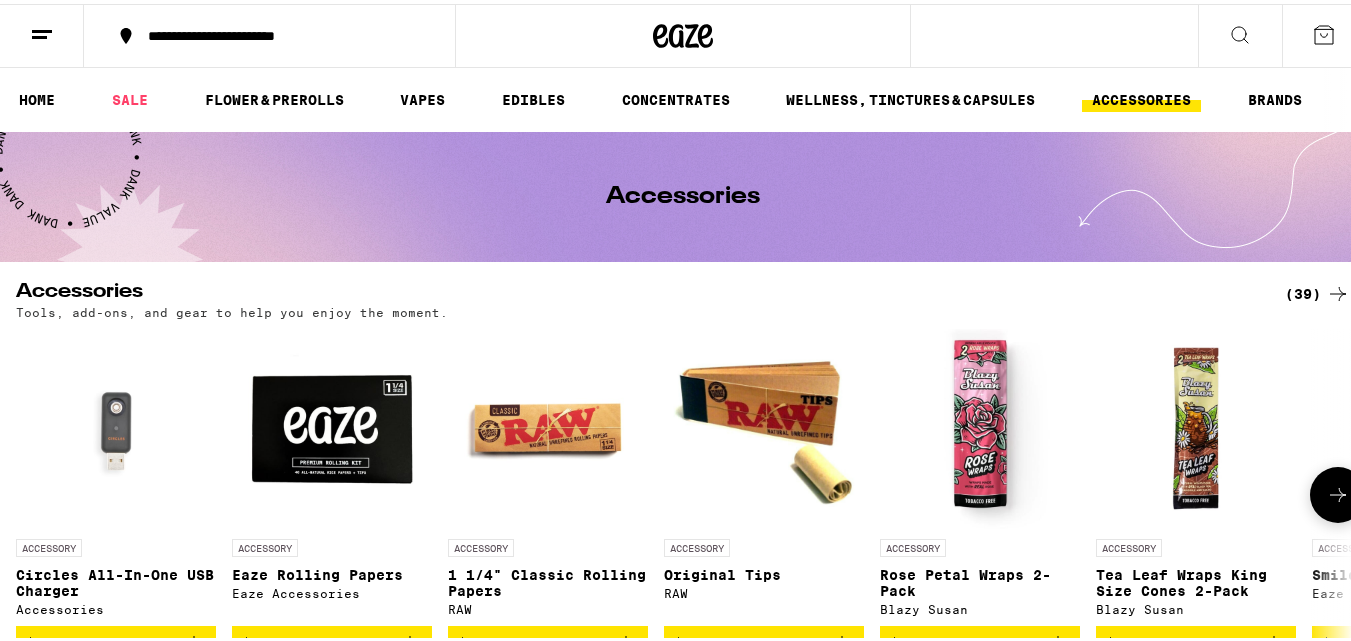 scroll, scrollTop: 2, scrollLeft: 0, axis: vertical 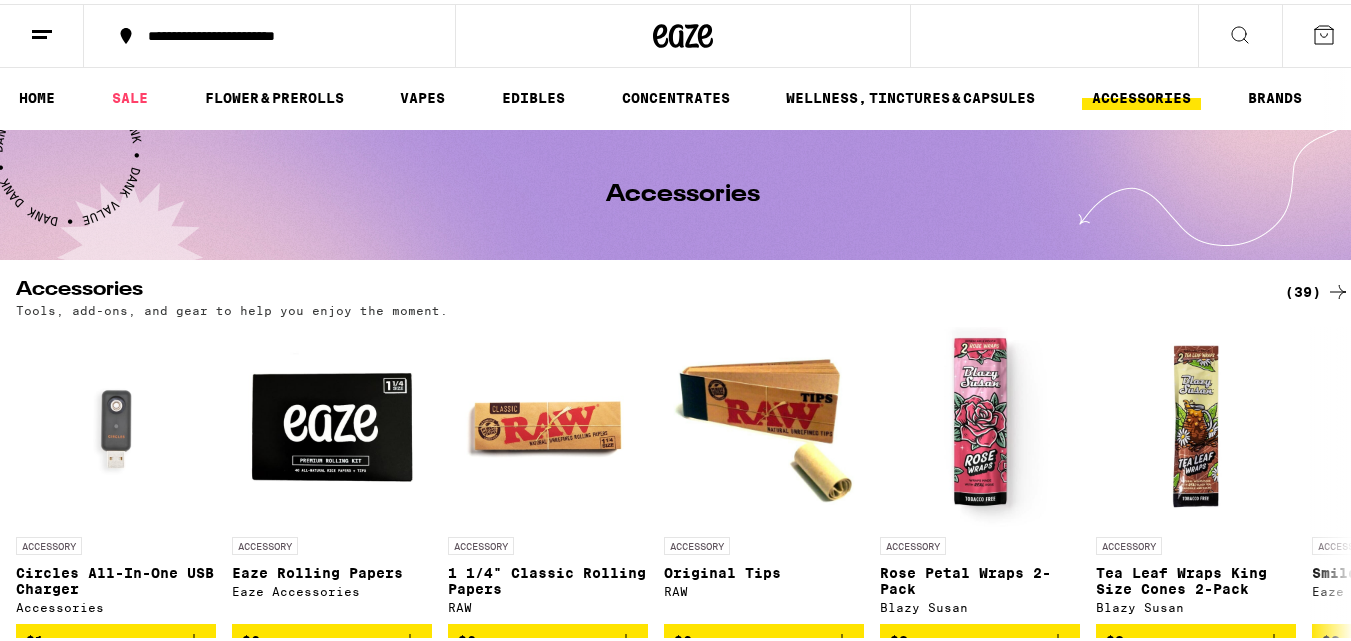 click 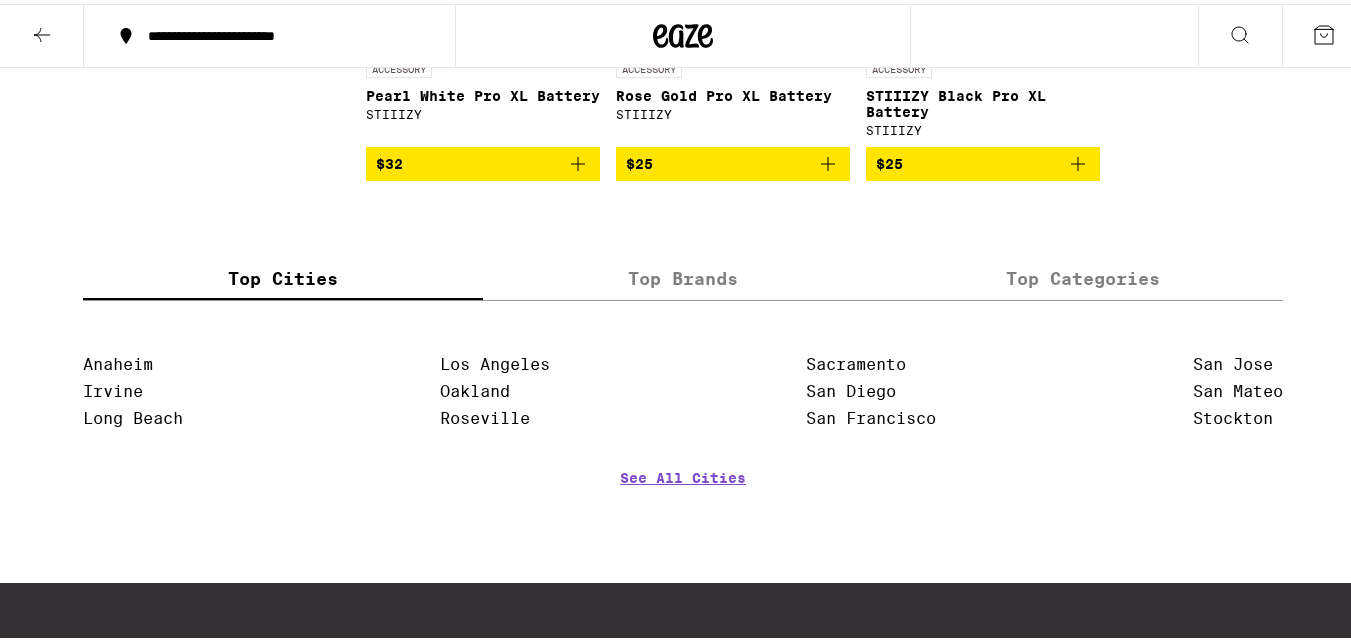 scroll, scrollTop: 3510, scrollLeft: 0, axis: vertical 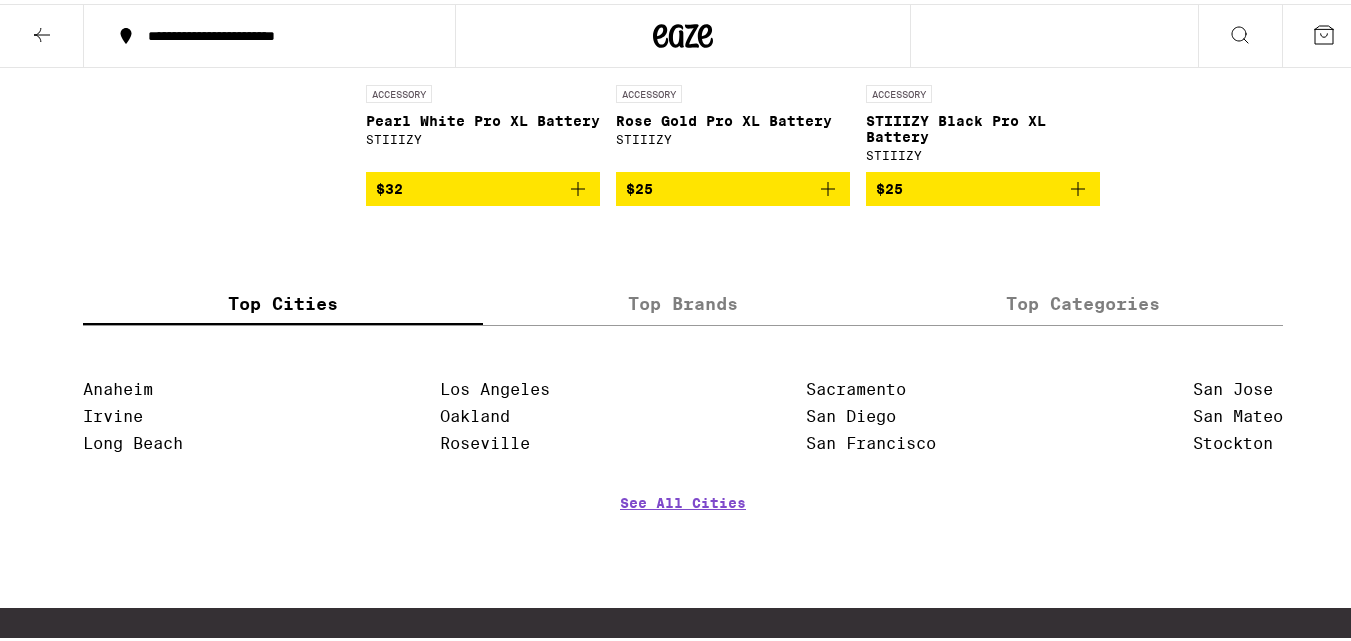 click at bounding box center (42, 32) 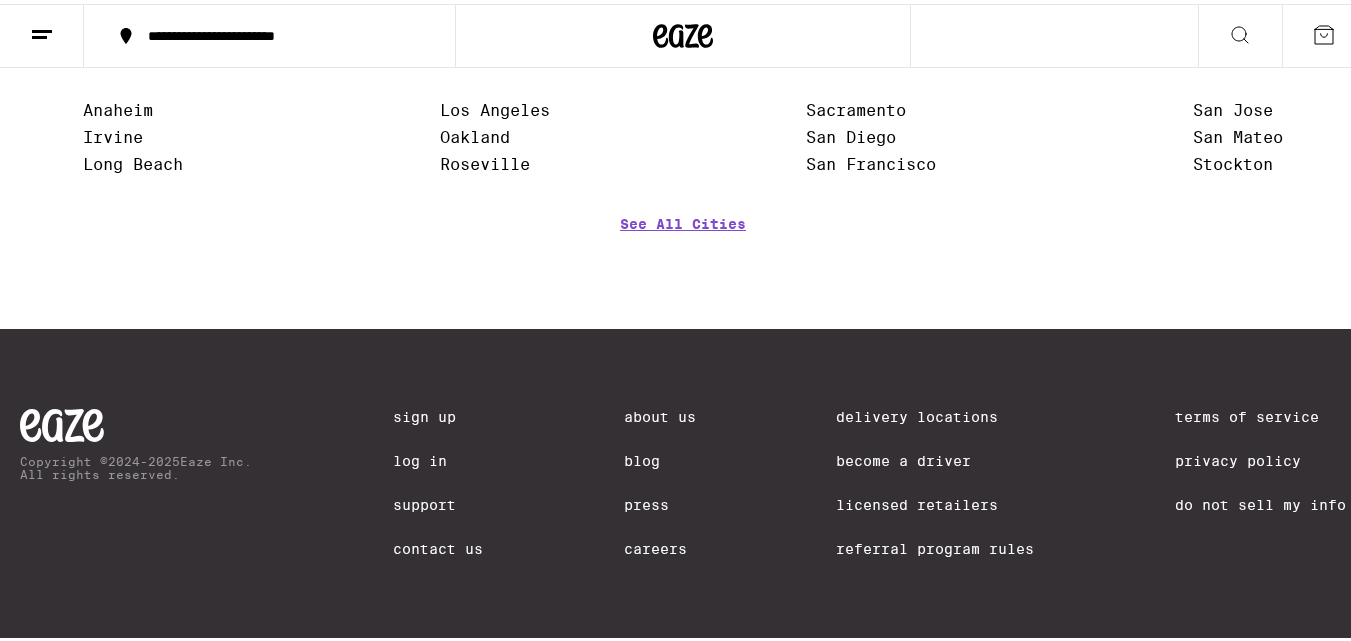 scroll, scrollTop: 0, scrollLeft: 0, axis: both 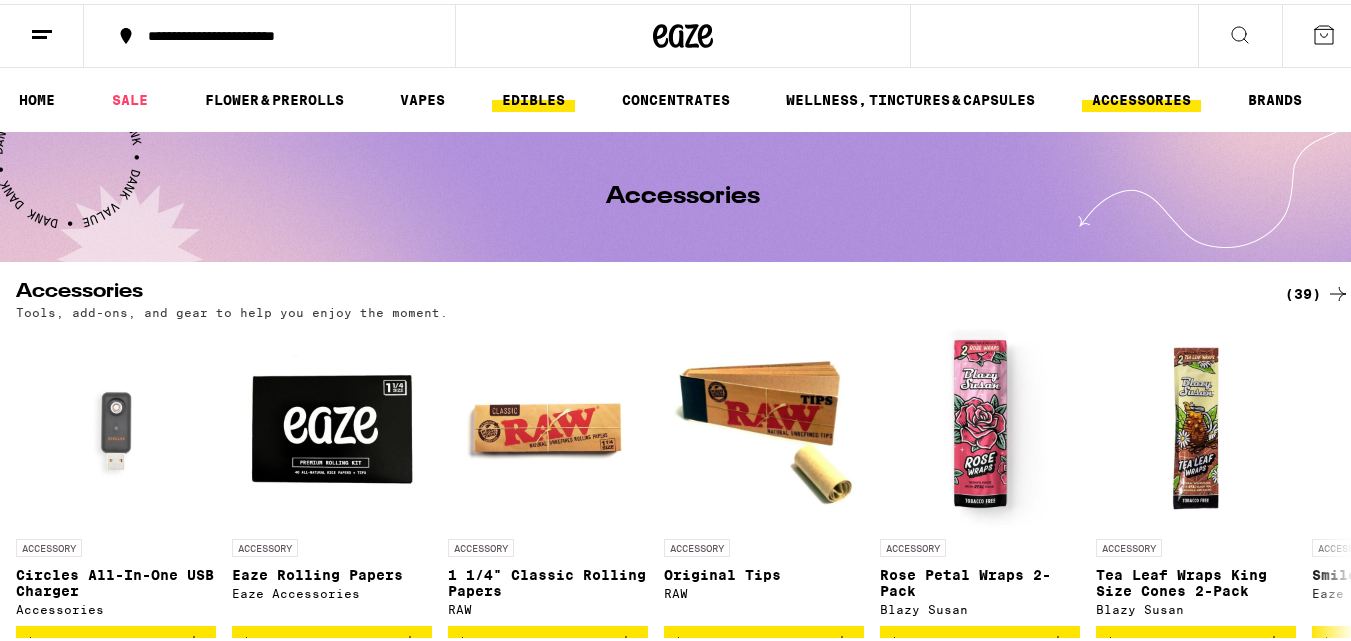 click on "EDIBLES" at bounding box center [533, 96] 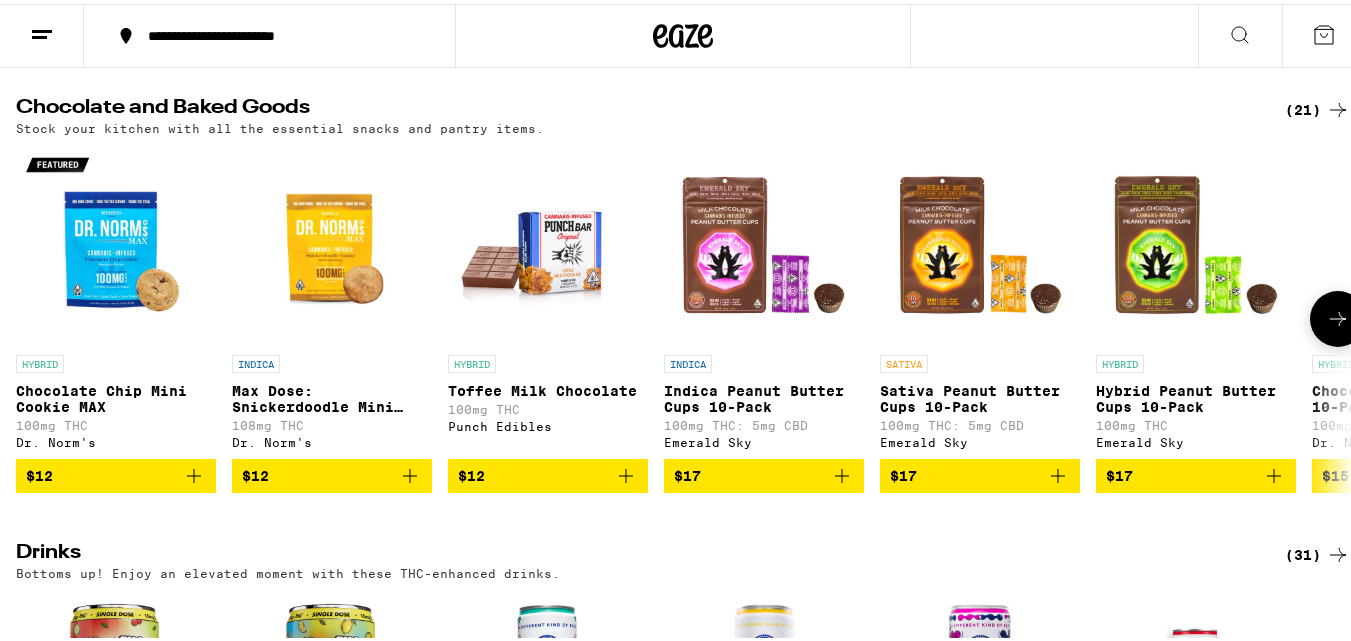 scroll, scrollTop: 612, scrollLeft: 0, axis: vertical 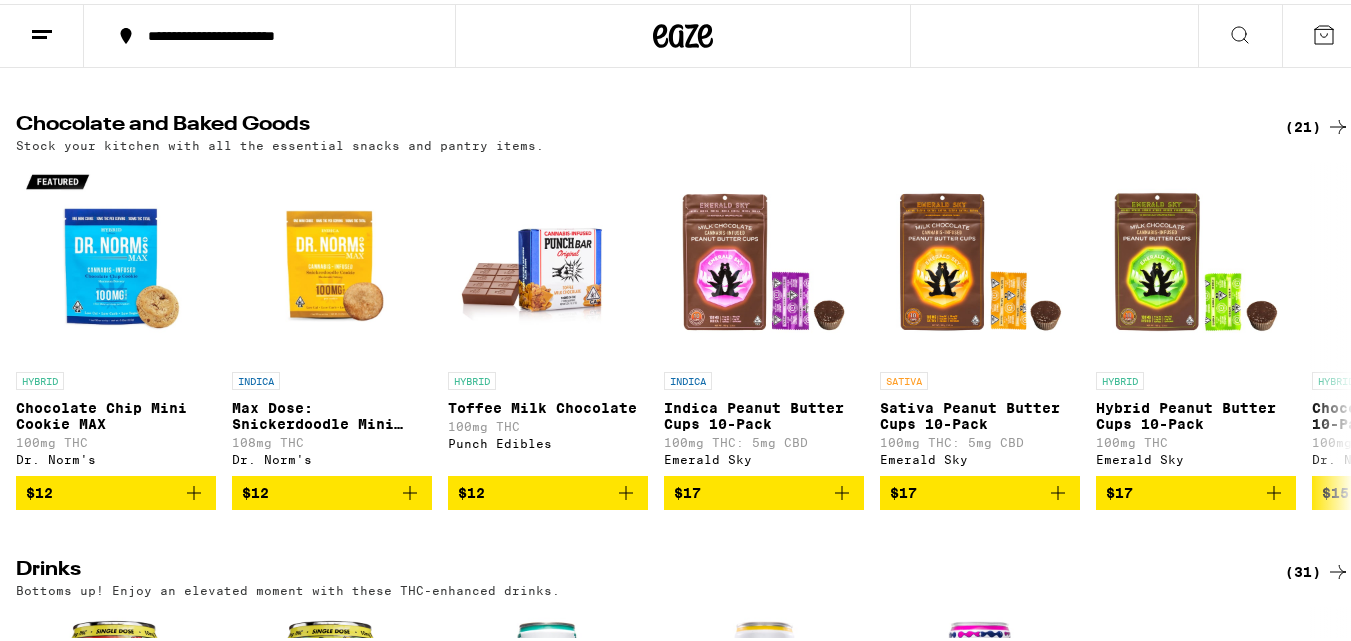 click on "Chocolate and Baked Goods" at bounding box center (634, 123) 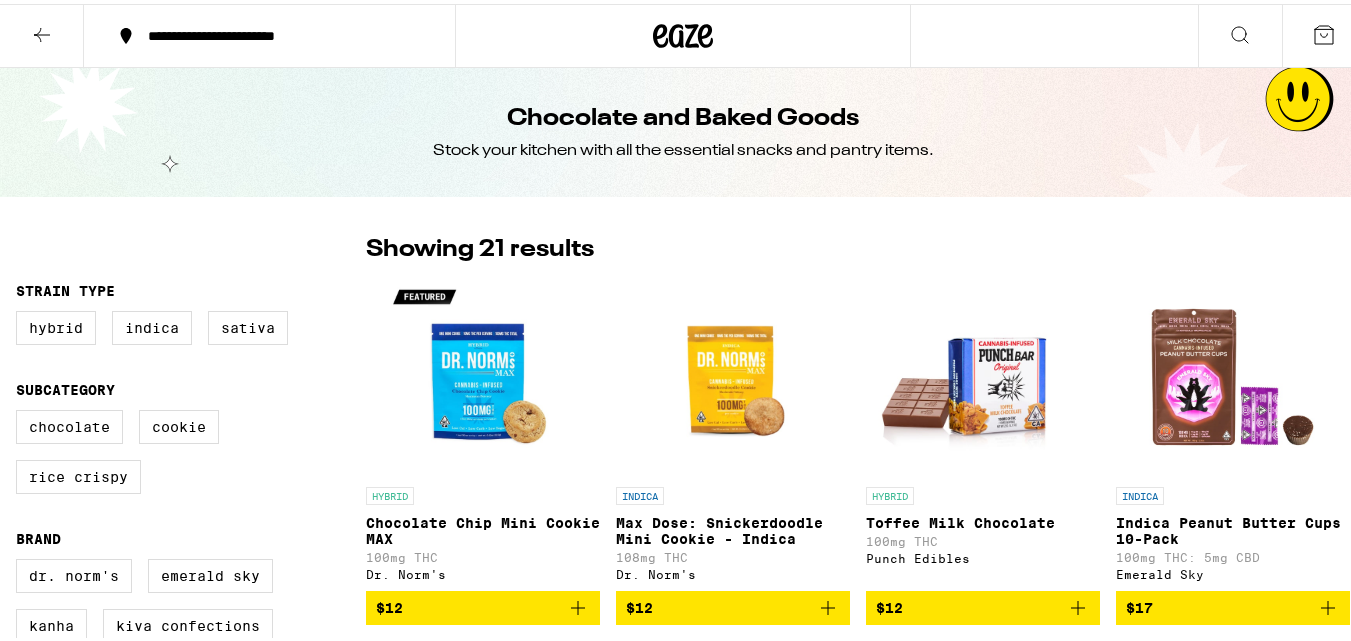 scroll, scrollTop: 0, scrollLeft: 0, axis: both 